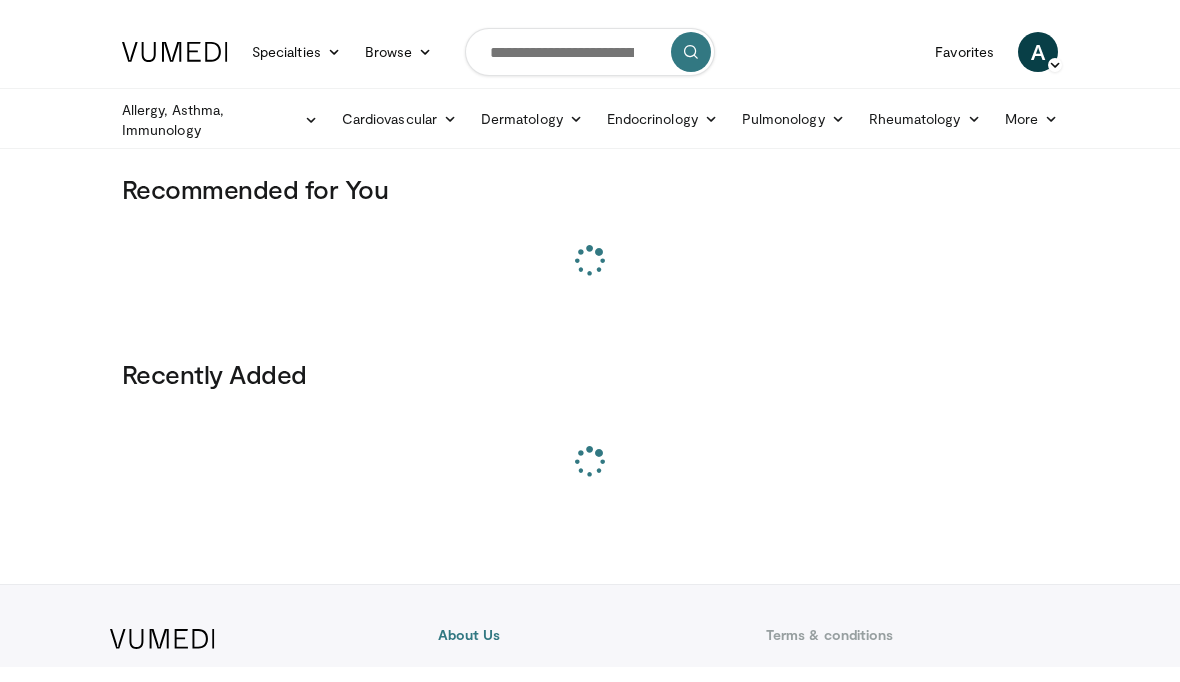 scroll, scrollTop: 0, scrollLeft: 0, axis: both 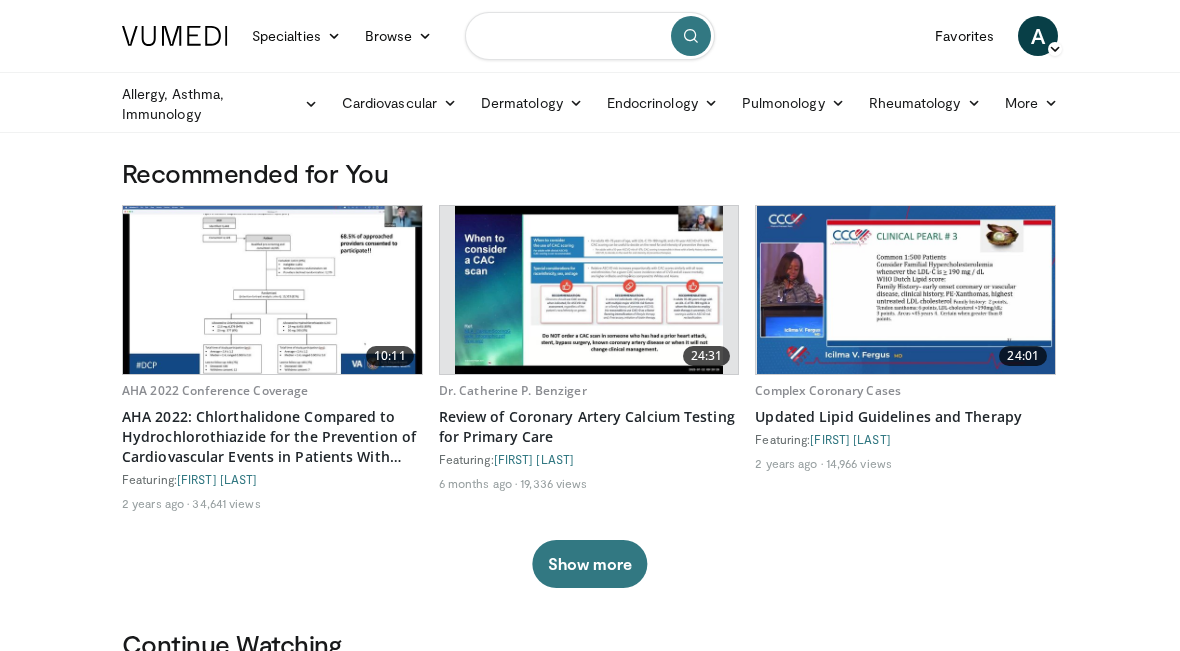 click at bounding box center (590, 36) 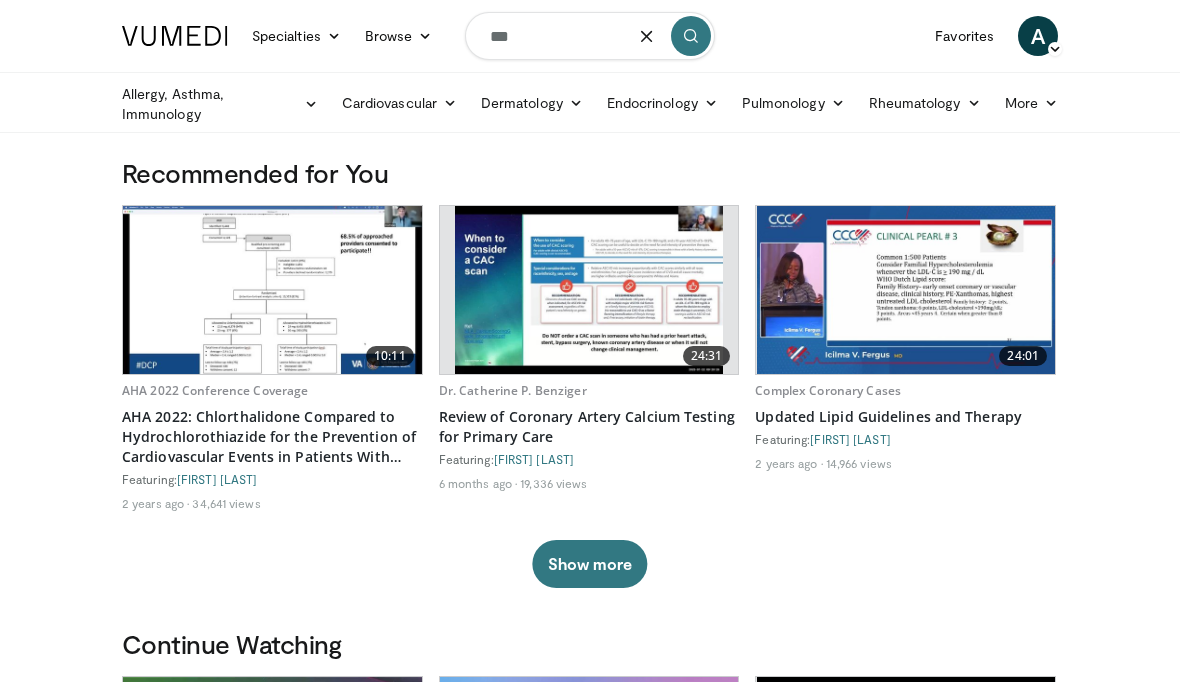 type on "***" 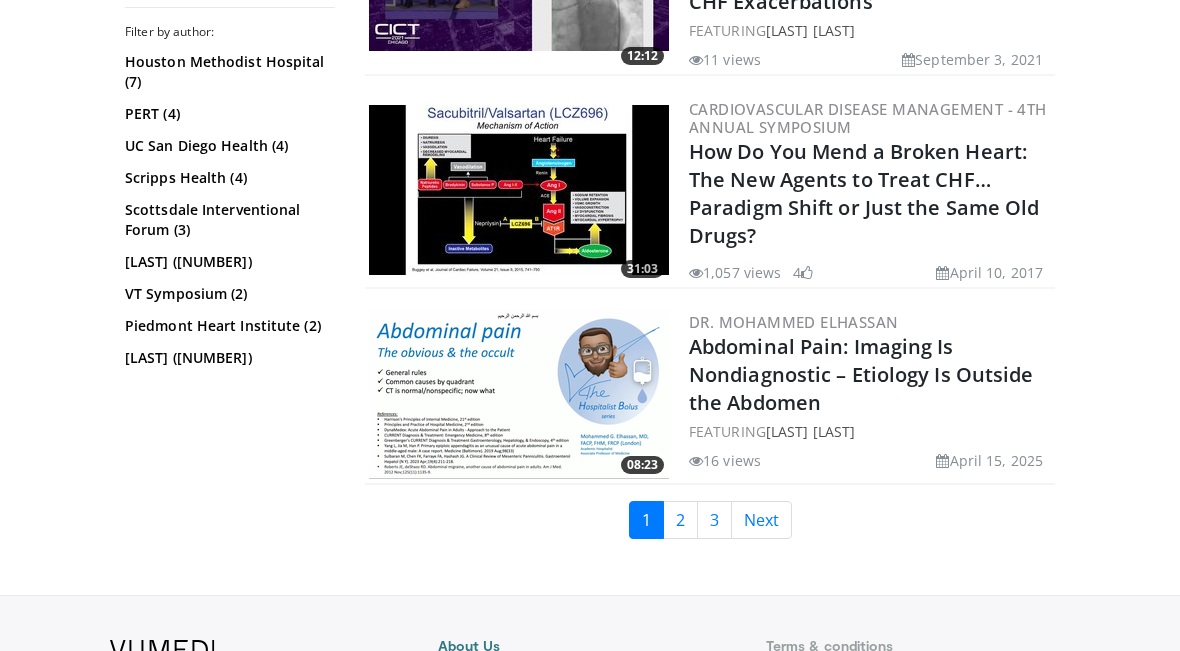 scroll, scrollTop: 5299, scrollLeft: 0, axis: vertical 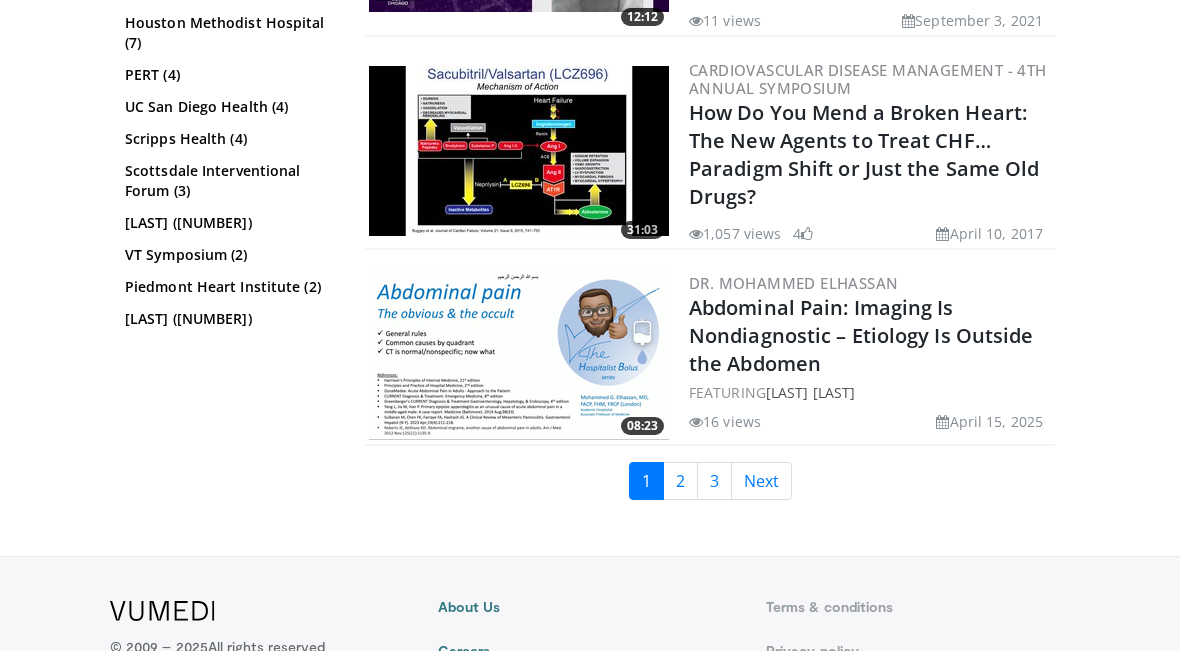 click on "Next" at bounding box center [761, 481] 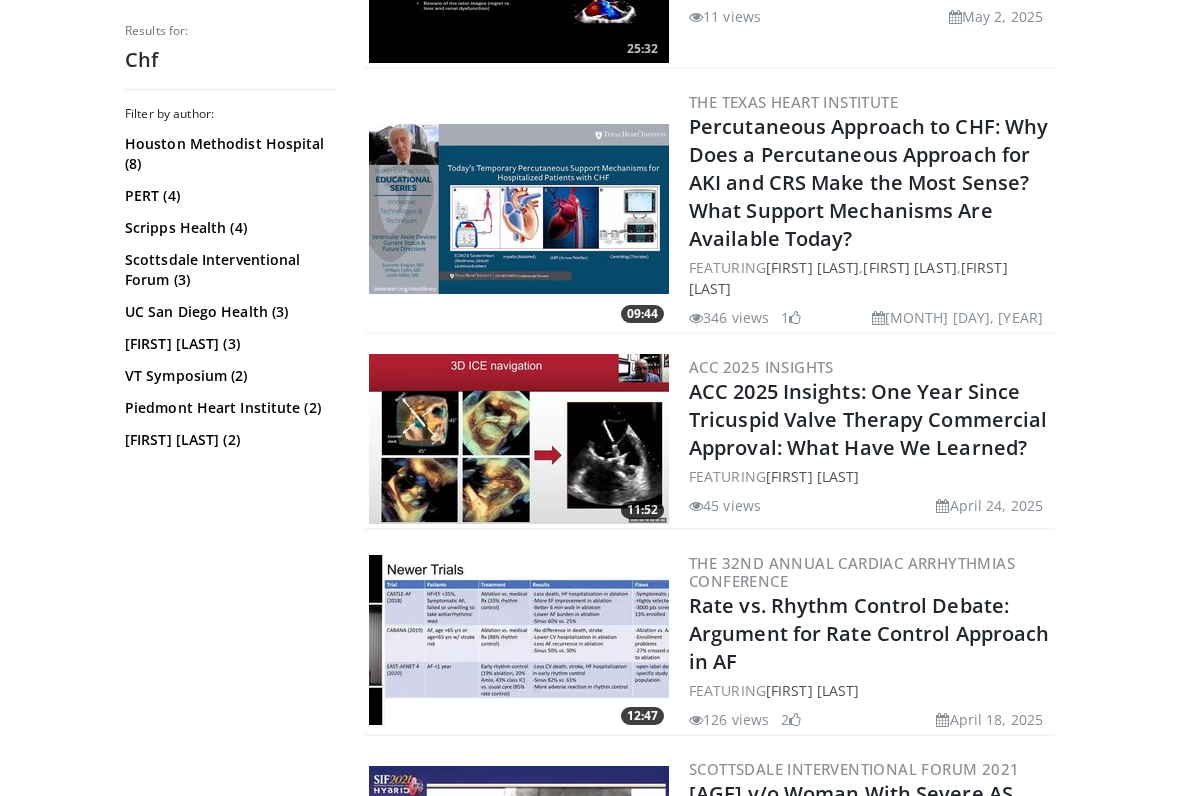 scroll, scrollTop: 726, scrollLeft: 0, axis: vertical 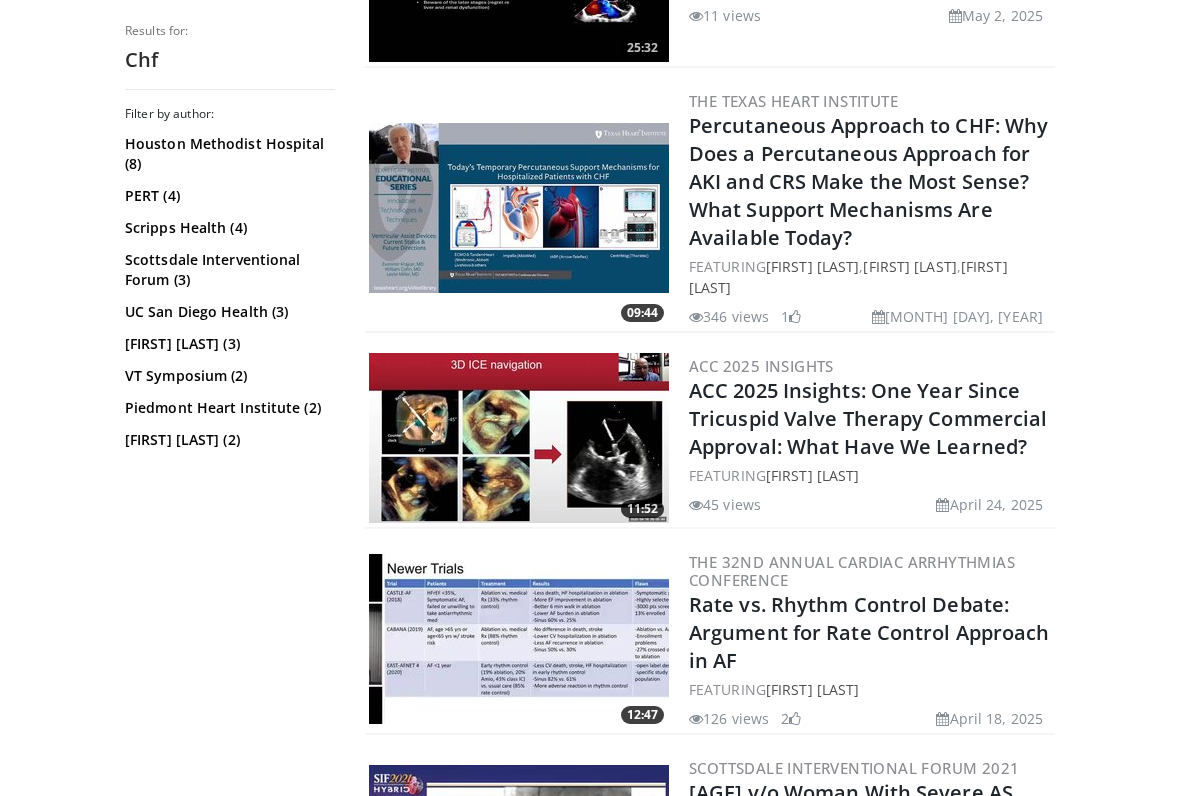 click on "Rate vs. Rhythm Control Debate: Argument for Rate Control Approach in AF" at bounding box center [869, 632] 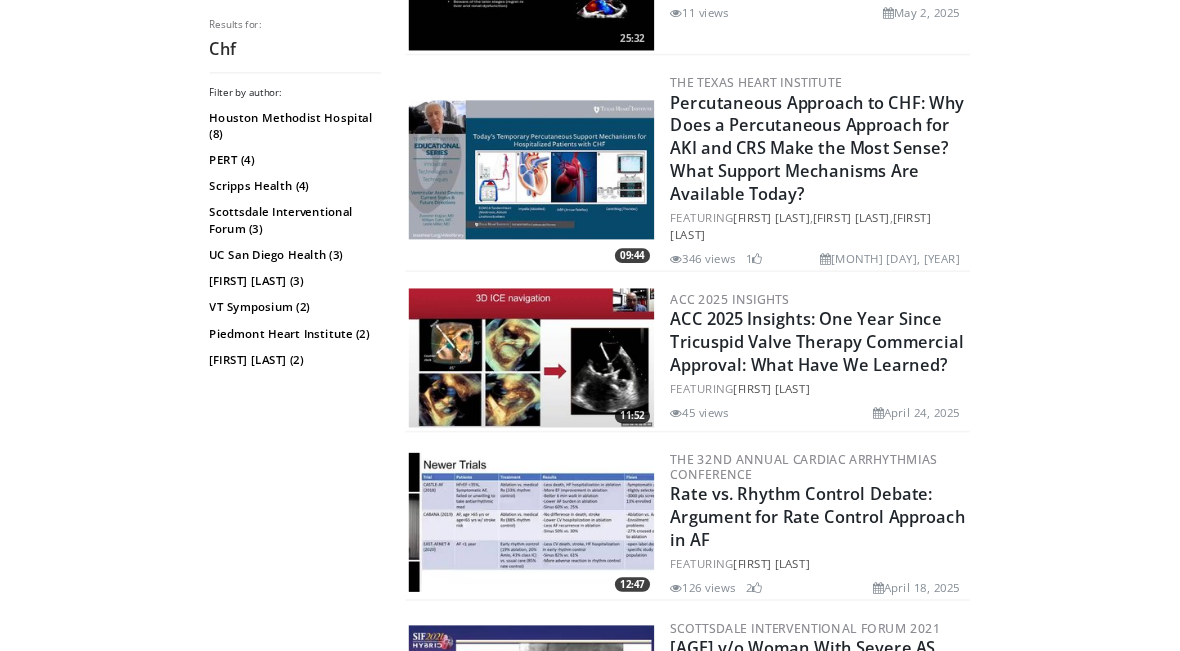 scroll, scrollTop: 989, scrollLeft: 0, axis: vertical 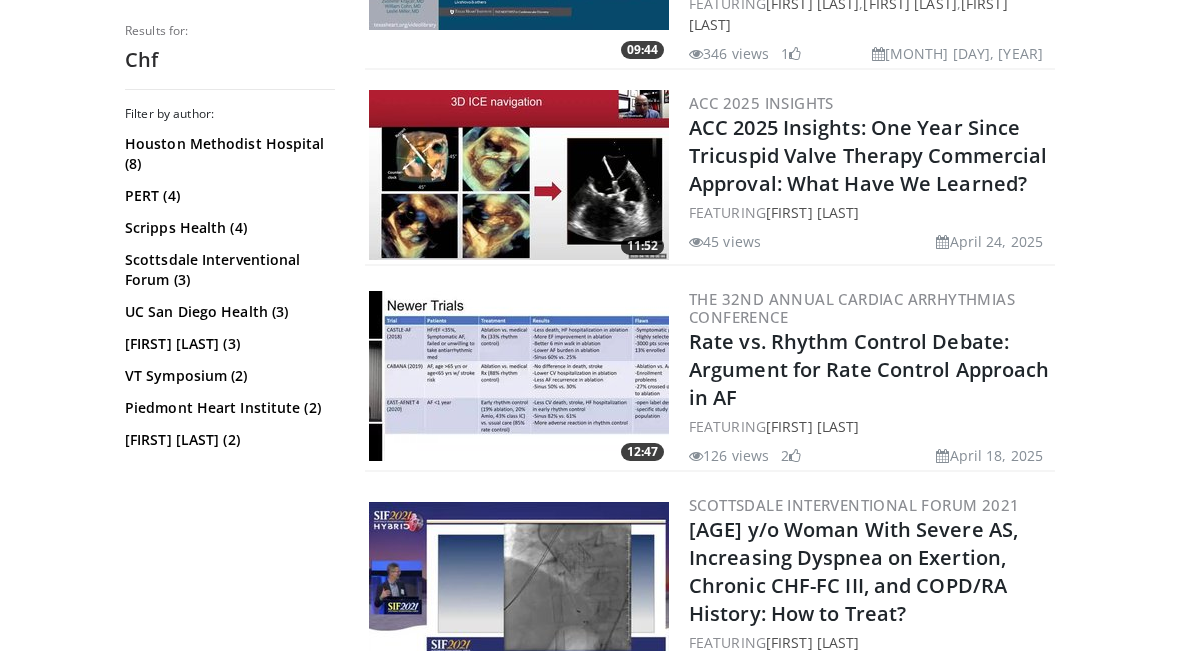 click on "Rate vs. Rhythm Control Debate: Argument for Rate Control Approach in AF" at bounding box center (869, 369) 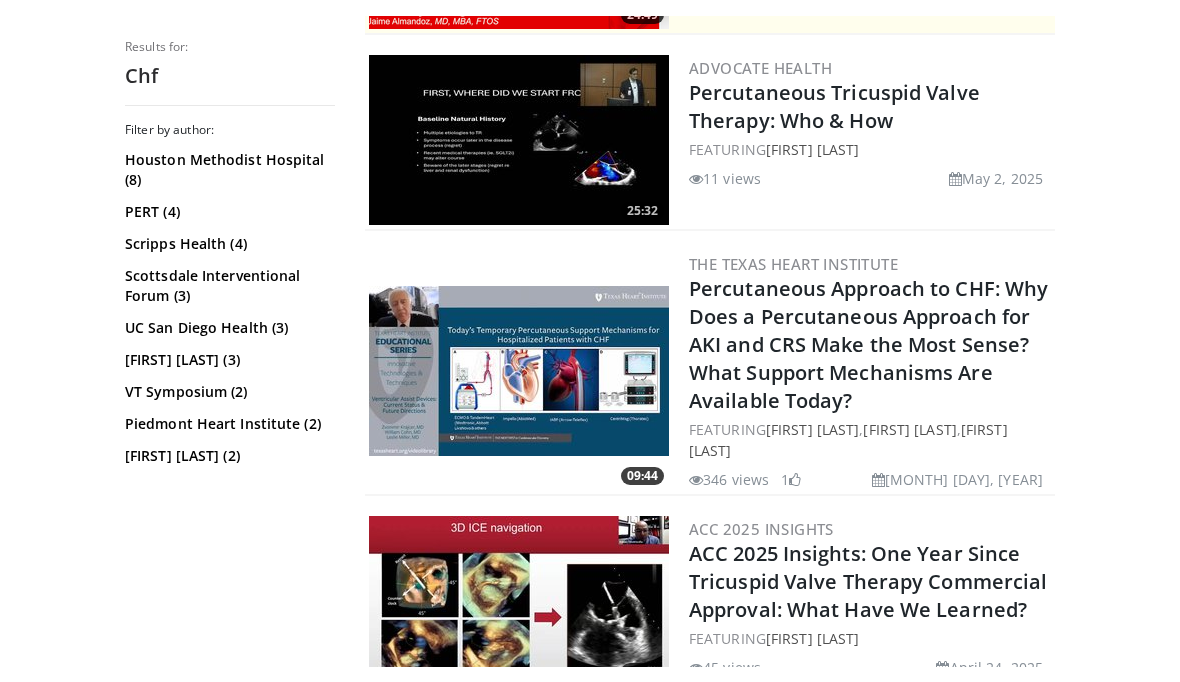 scroll, scrollTop: 0, scrollLeft: 0, axis: both 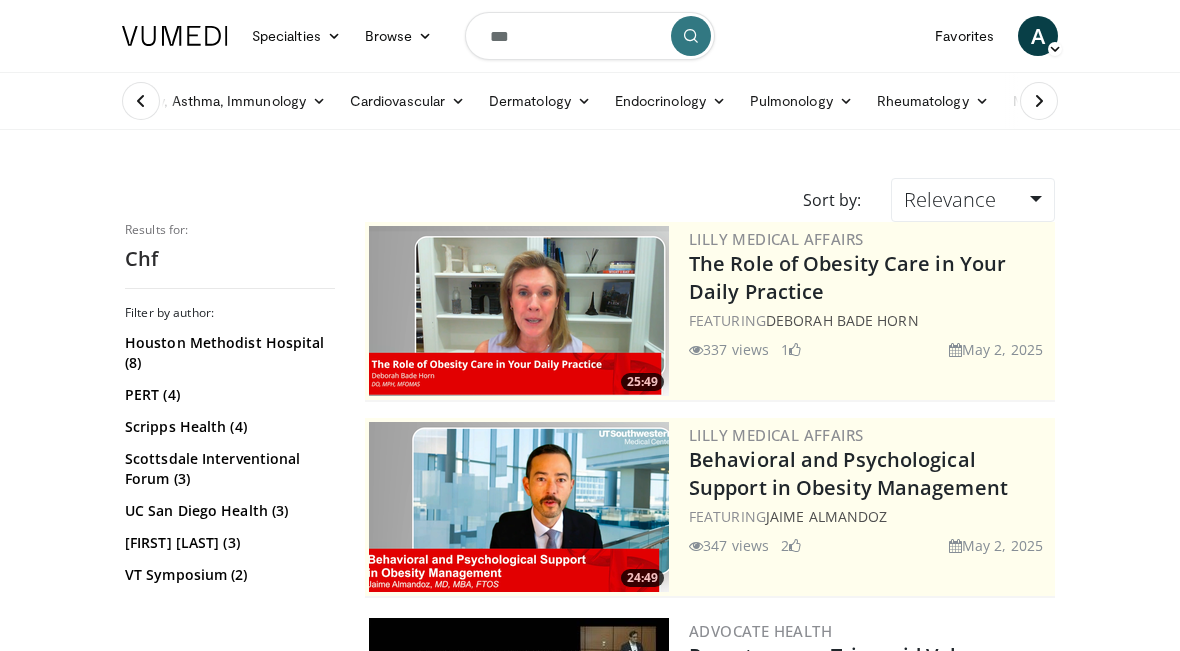 click on "***" at bounding box center [590, 36] 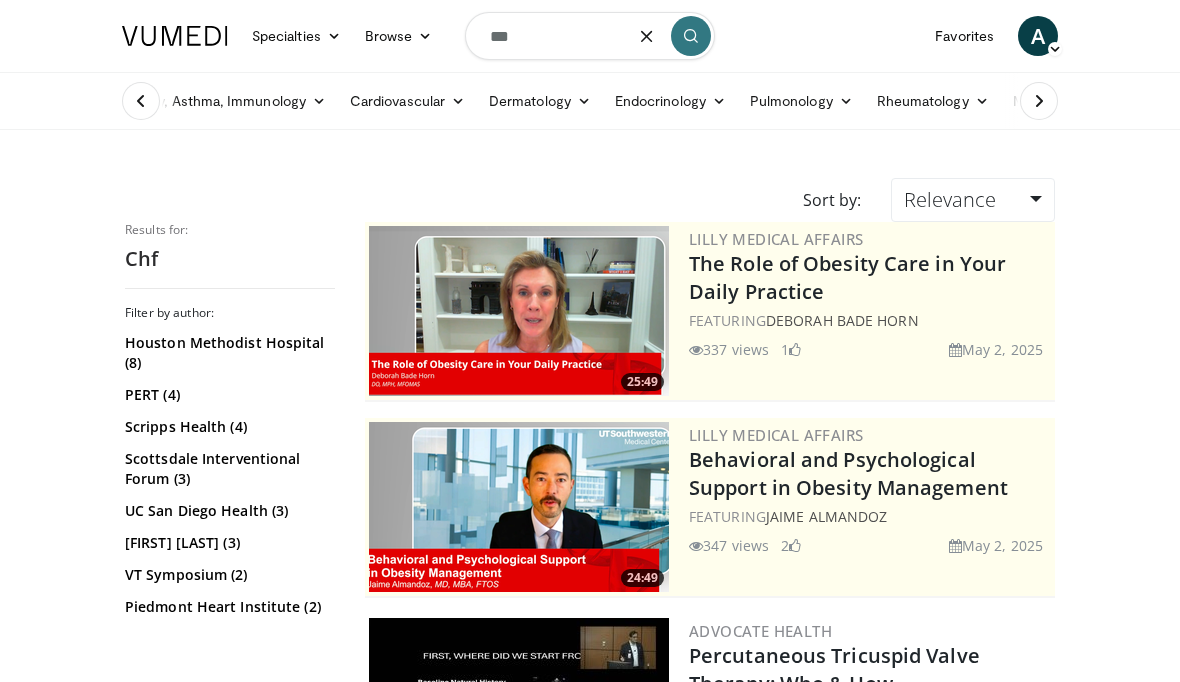 click at bounding box center (647, 36) 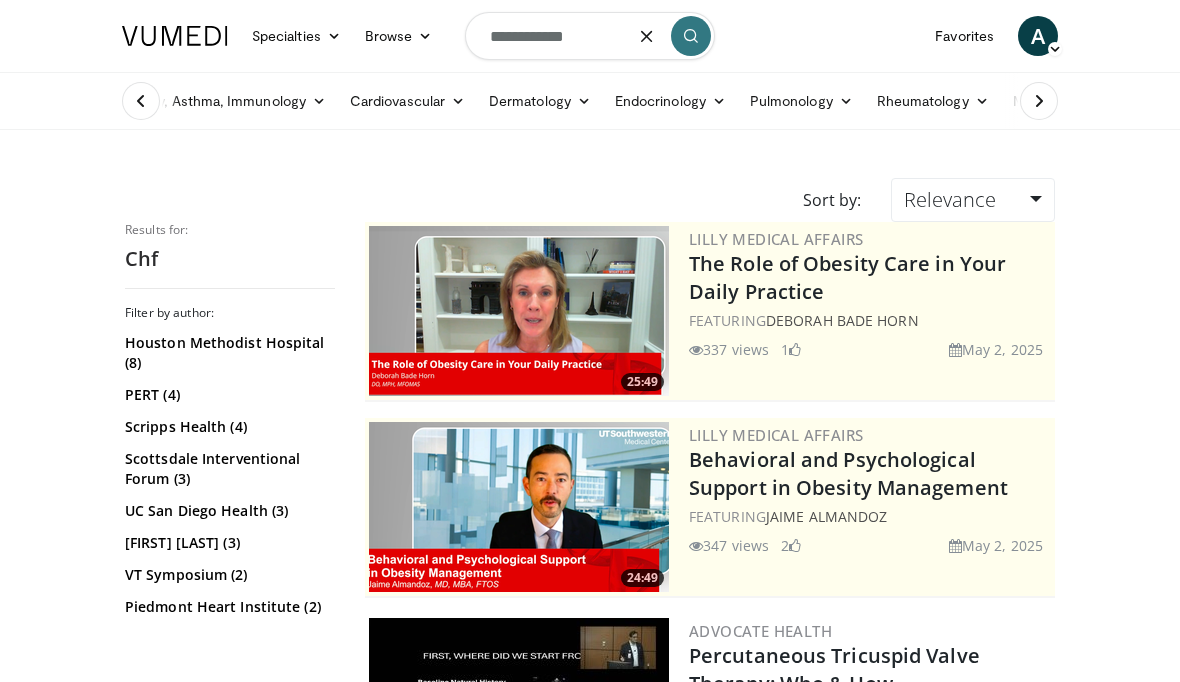 type on "**********" 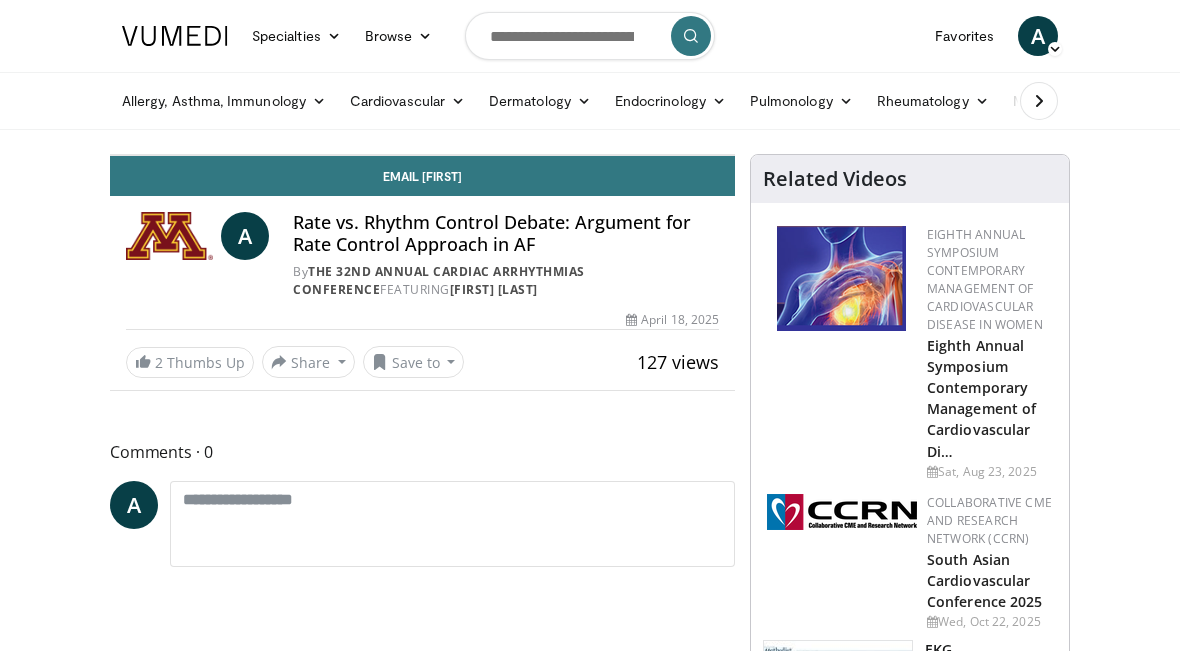 scroll, scrollTop: 5, scrollLeft: 0, axis: vertical 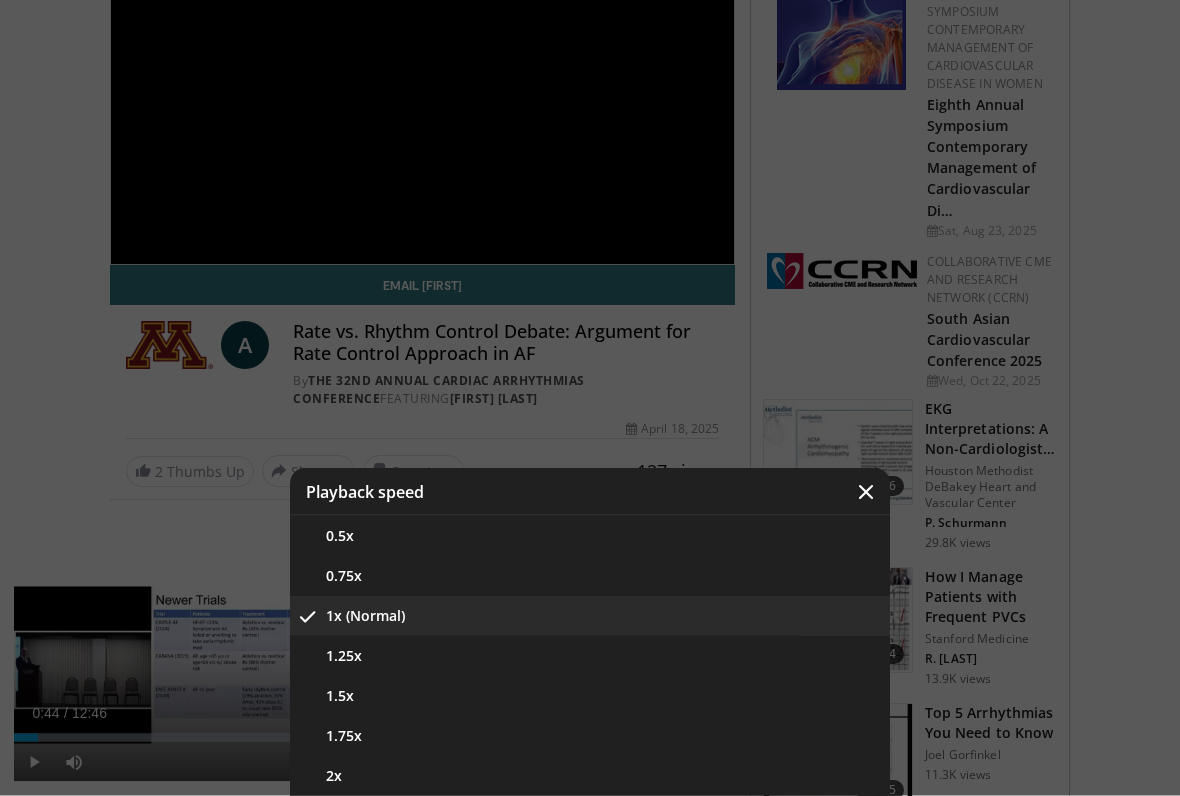 click at bounding box center (866, 492) 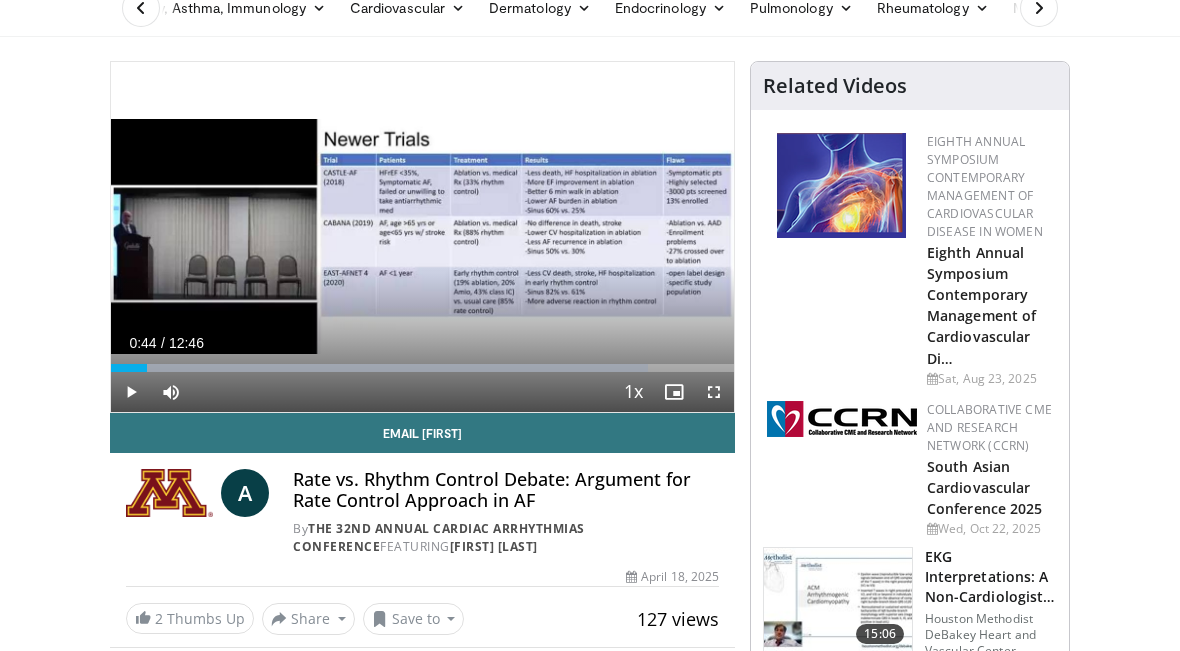 scroll, scrollTop: 87, scrollLeft: 0, axis: vertical 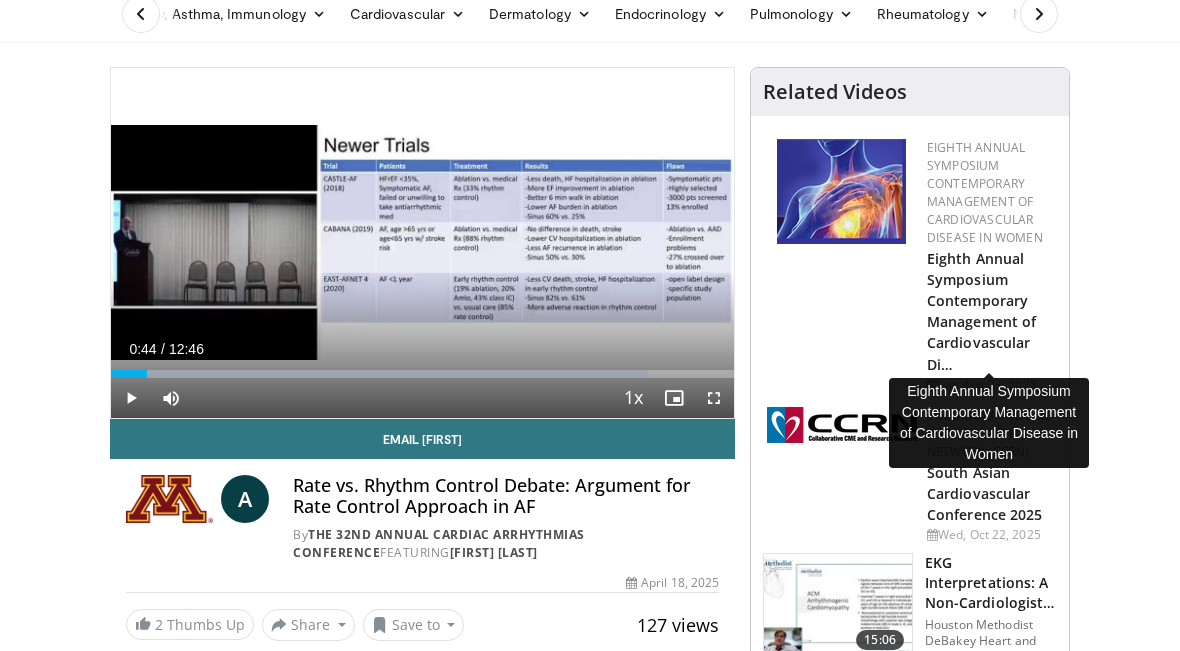 click on "Eighth Annual Symposium Contemporary Management of Cardiovascular Di…" at bounding box center (981, 311) 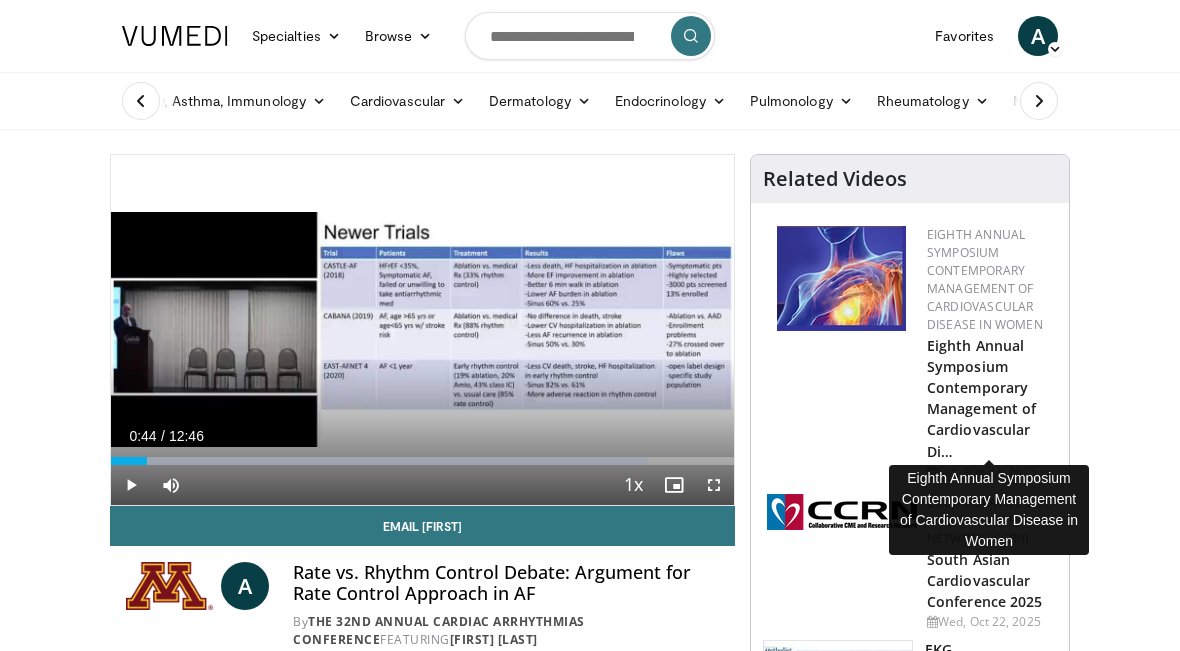 scroll, scrollTop: 87, scrollLeft: 0, axis: vertical 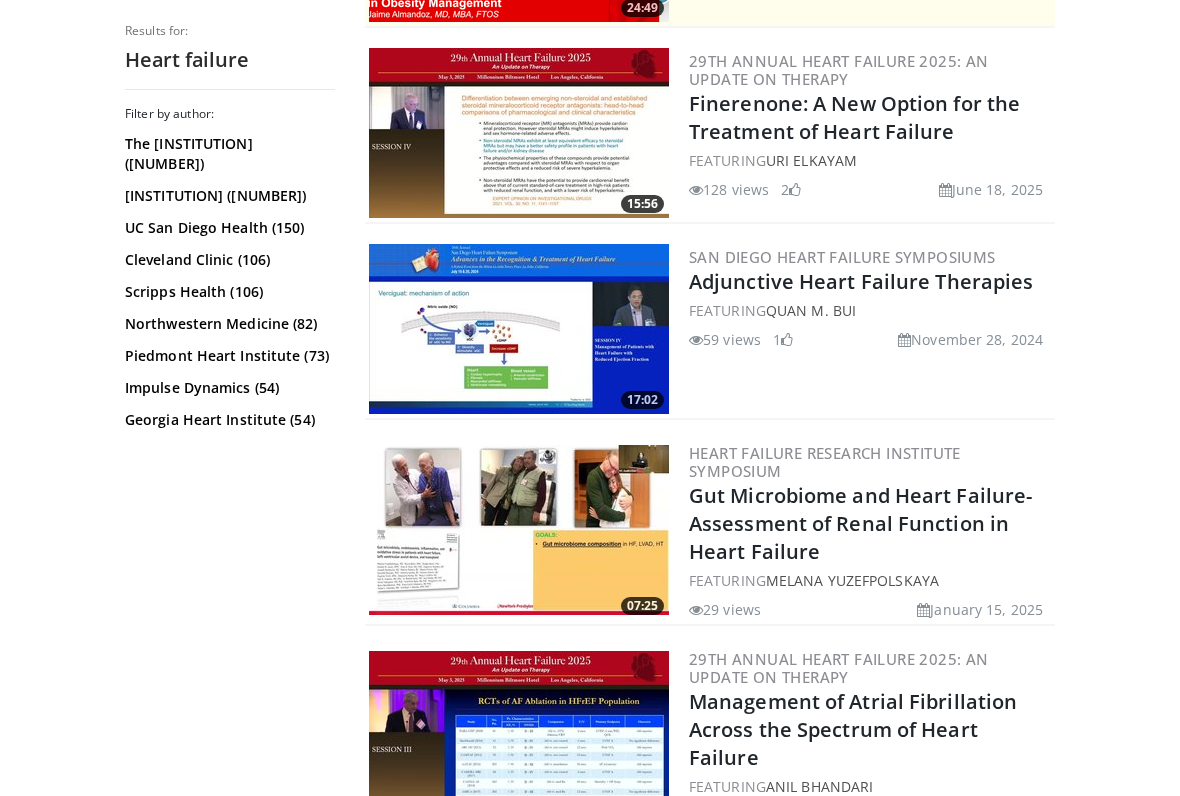 click on "Adjunctive Heart Failure Therapies" at bounding box center [861, 281] 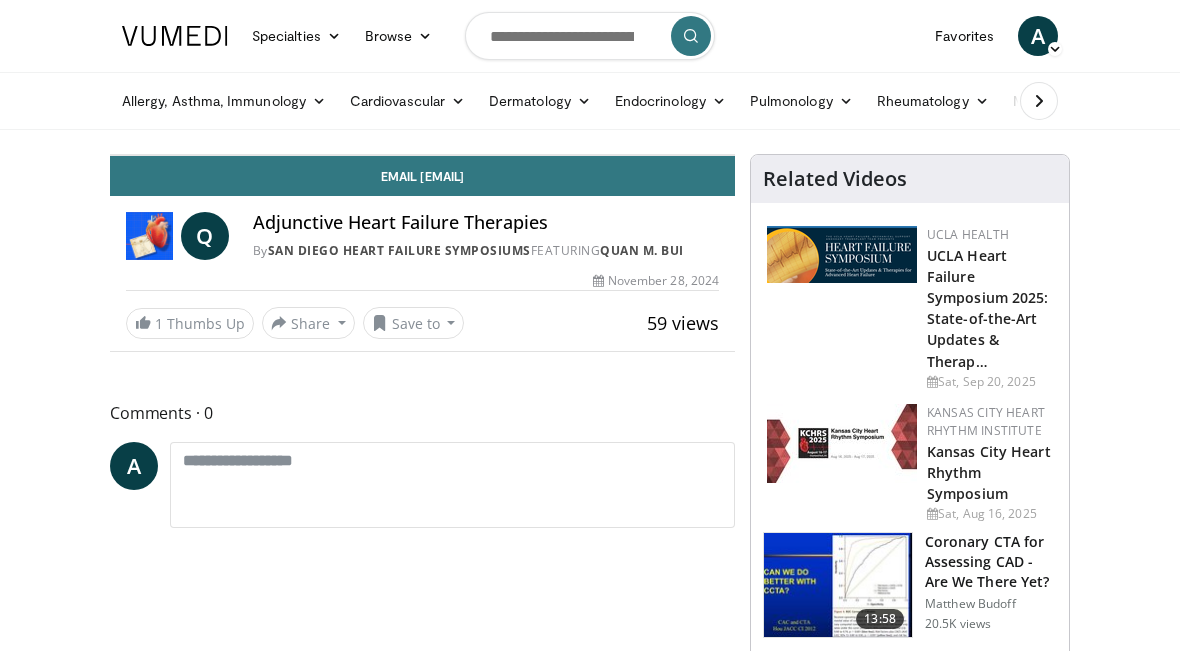 scroll, scrollTop: 0, scrollLeft: 0, axis: both 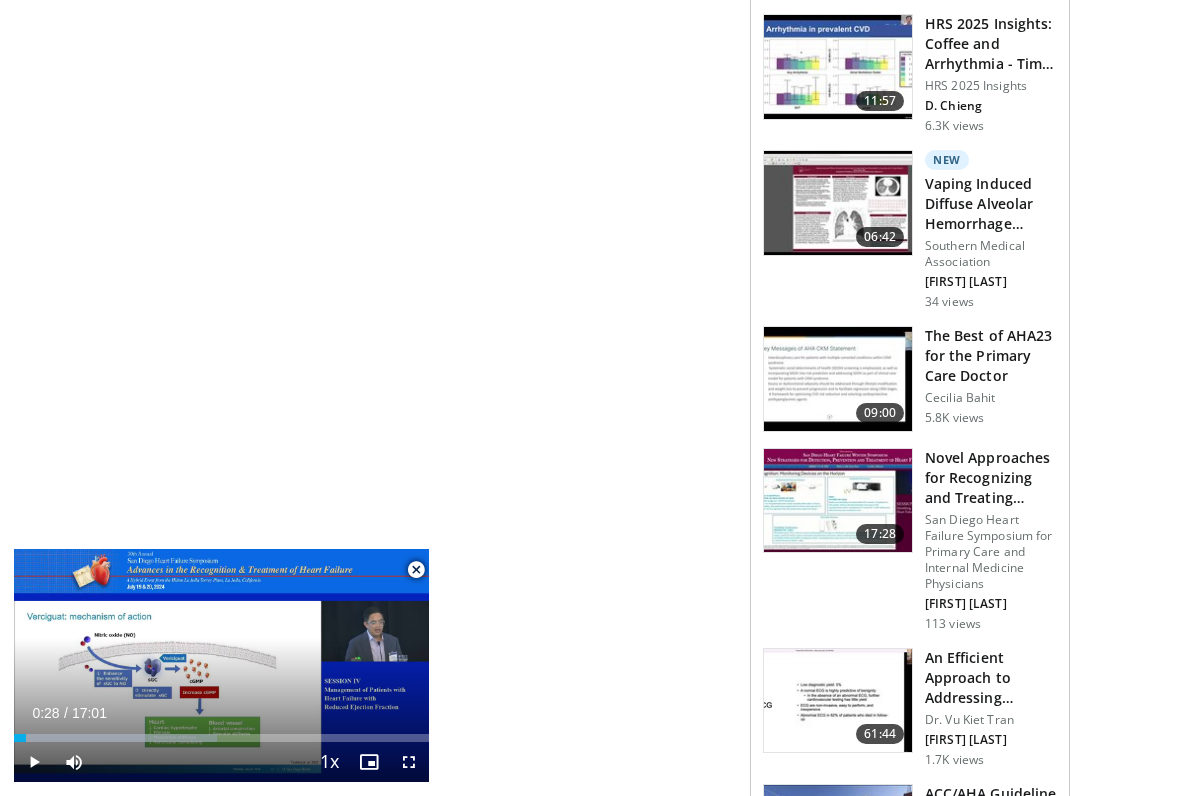 click on "The Best of AHA23 for the Primary Care Doctor" at bounding box center [991, 356] 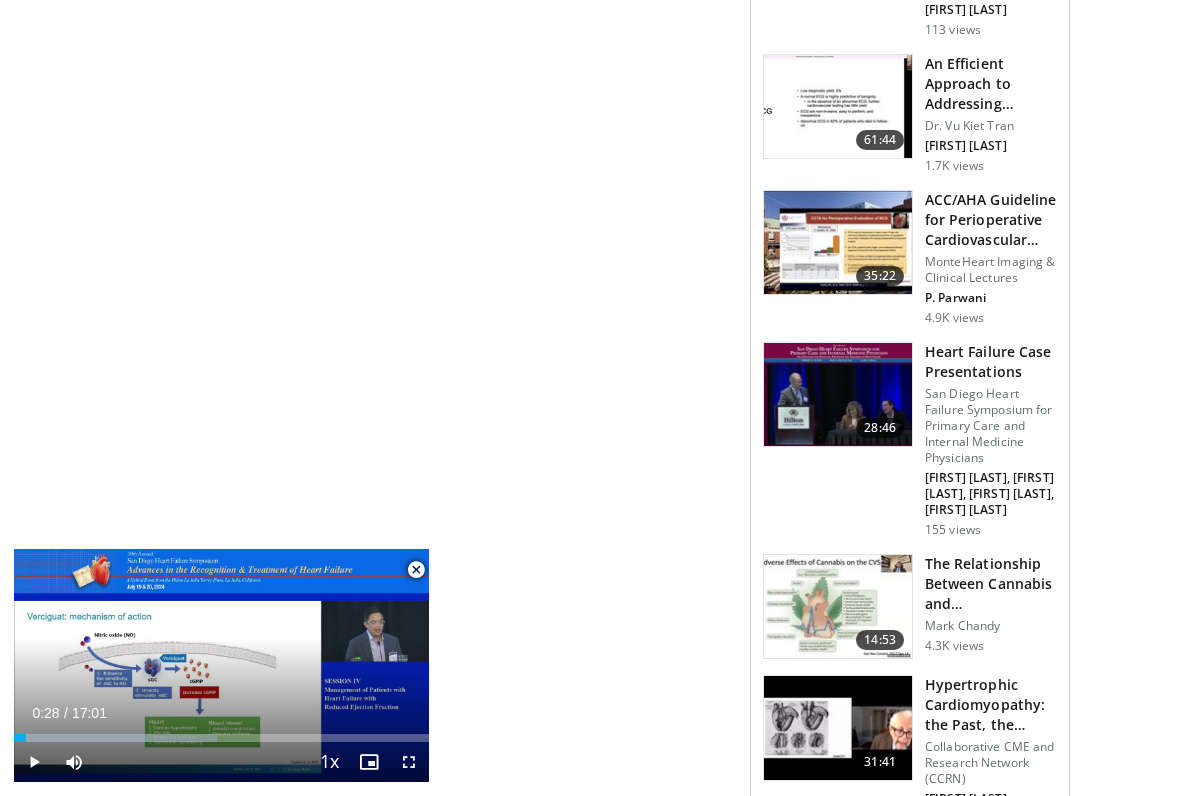 scroll, scrollTop: 1657, scrollLeft: 0, axis: vertical 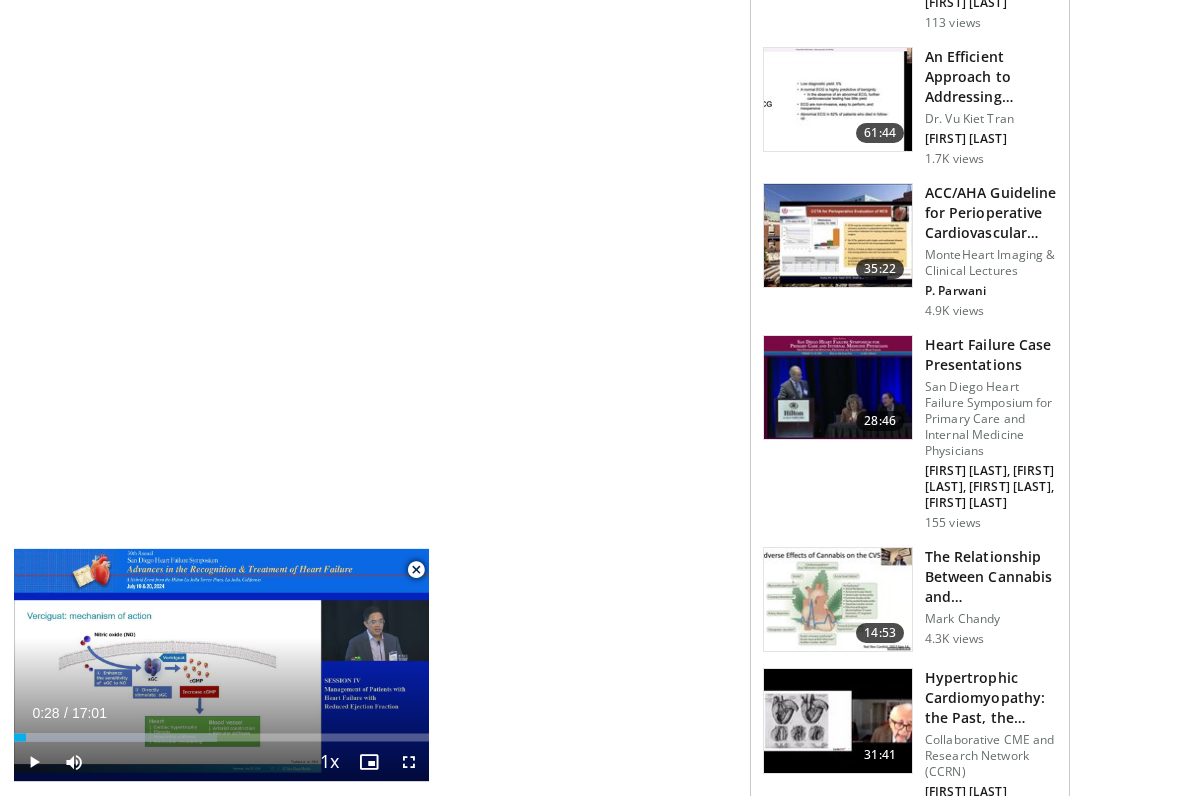 click on "Heart Failure Case Presentations" at bounding box center (991, 356) 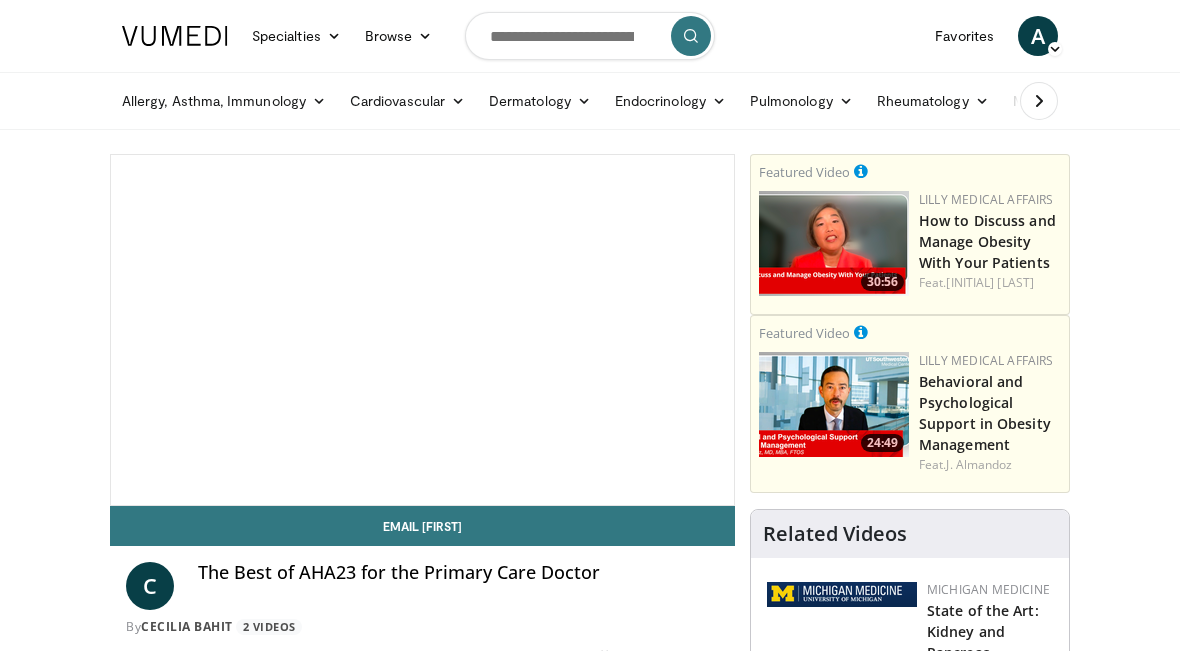 scroll, scrollTop: 0, scrollLeft: 0, axis: both 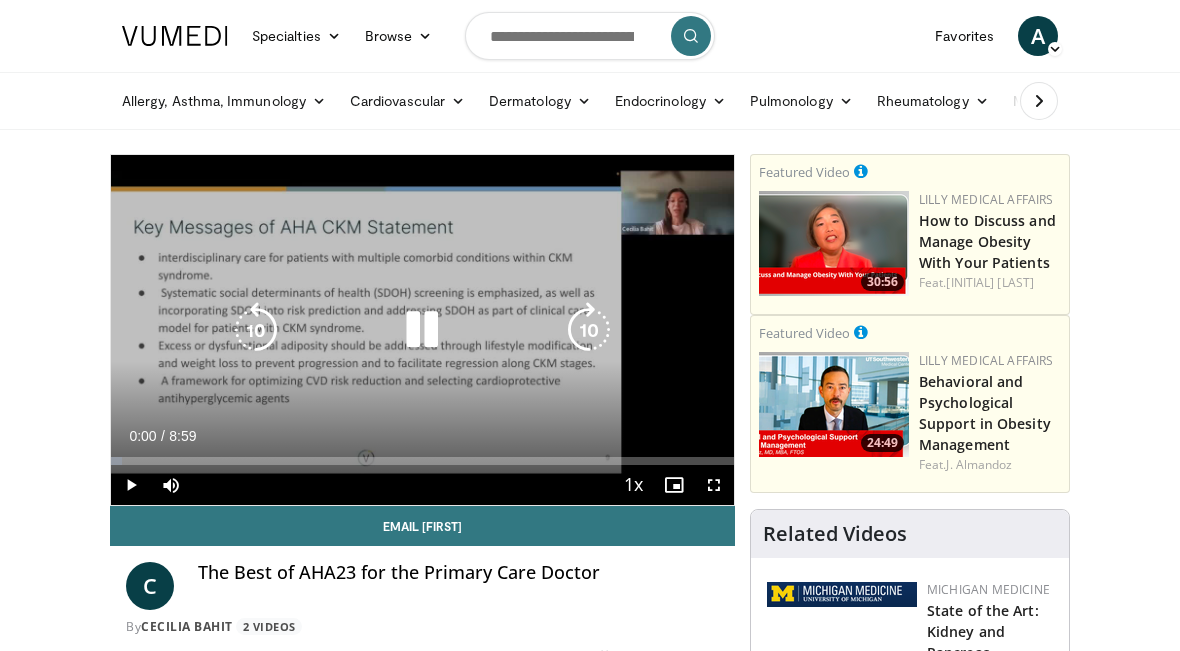 click at bounding box center (422, 330) 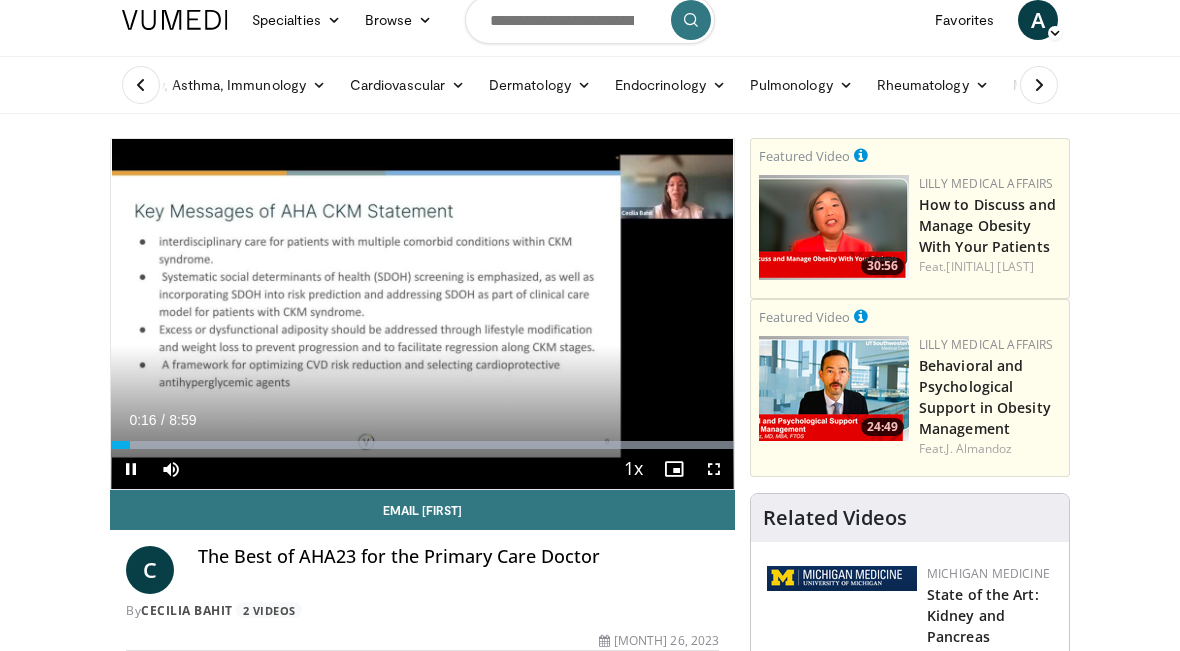 scroll, scrollTop: 0, scrollLeft: 0, axis: both 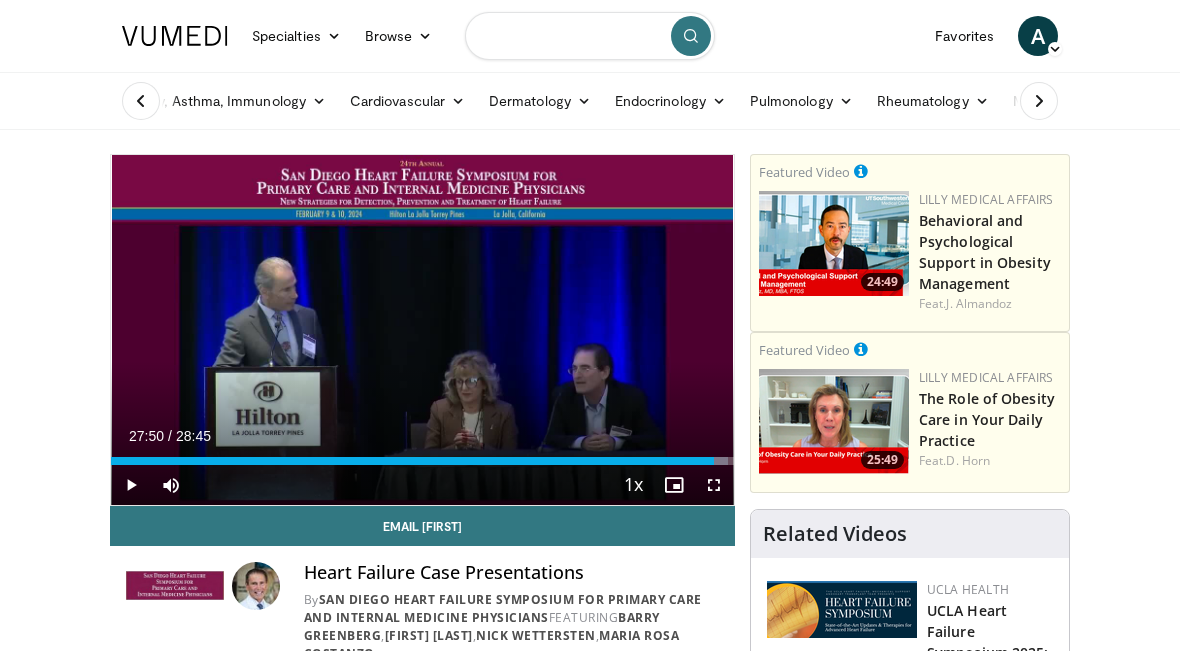 click at bounding box center [590, 36] 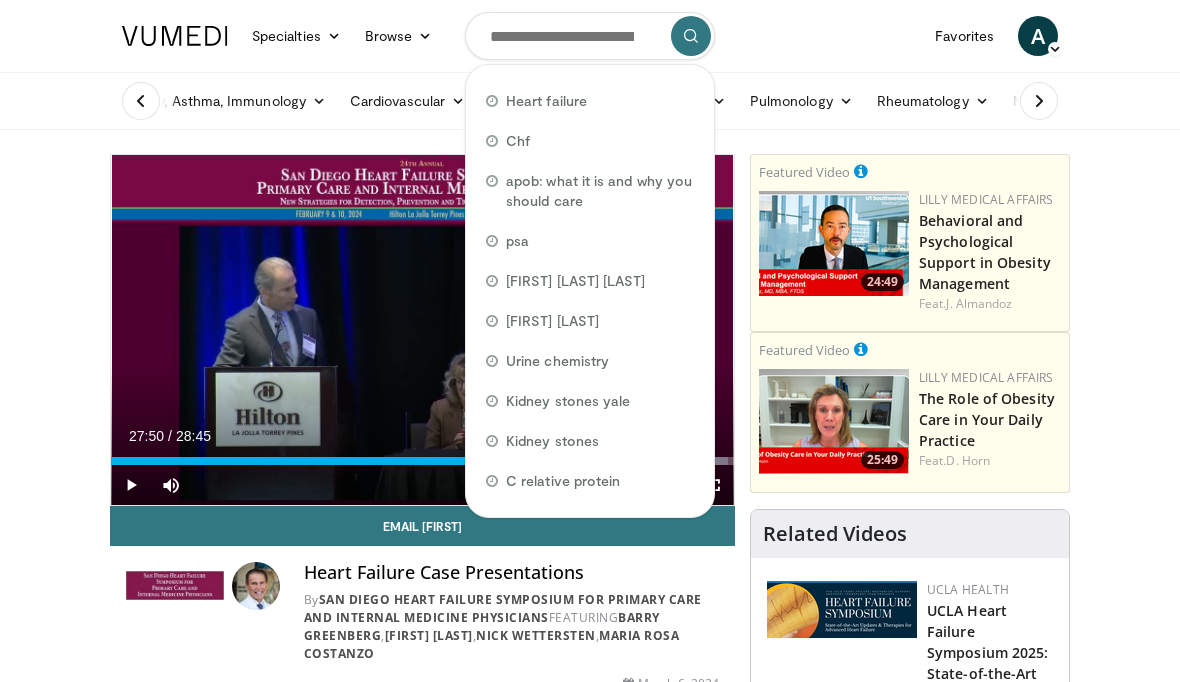 click on "Heart failure" at bounding box center [590, 101] 